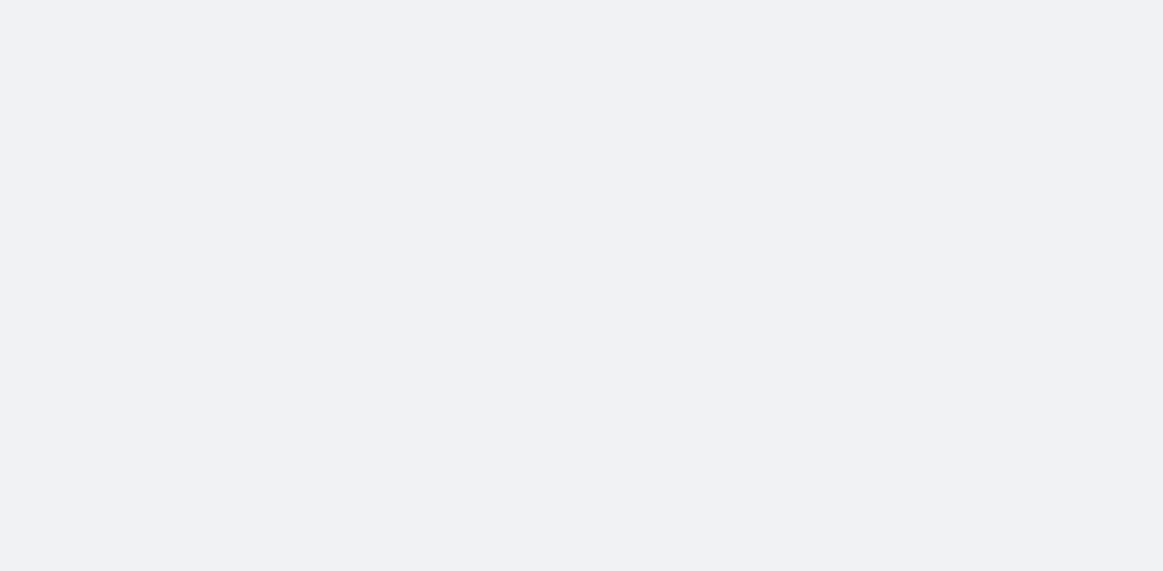 scroll, scrollTop: 0, scrollLeft: 0, axis: both 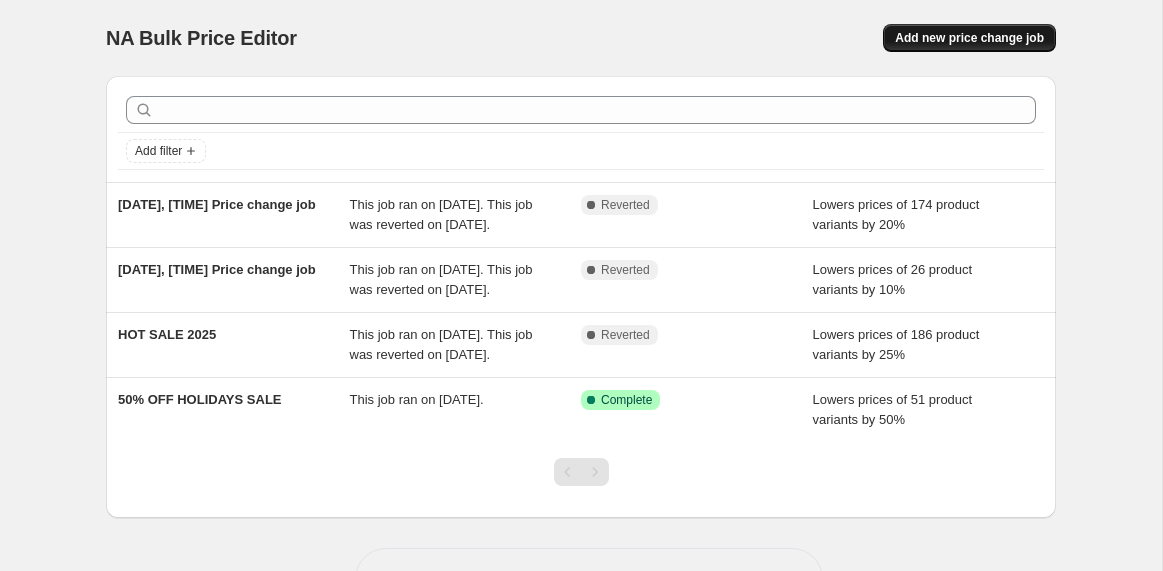 click on "Add new price change job" at bounding box center [969, 38] 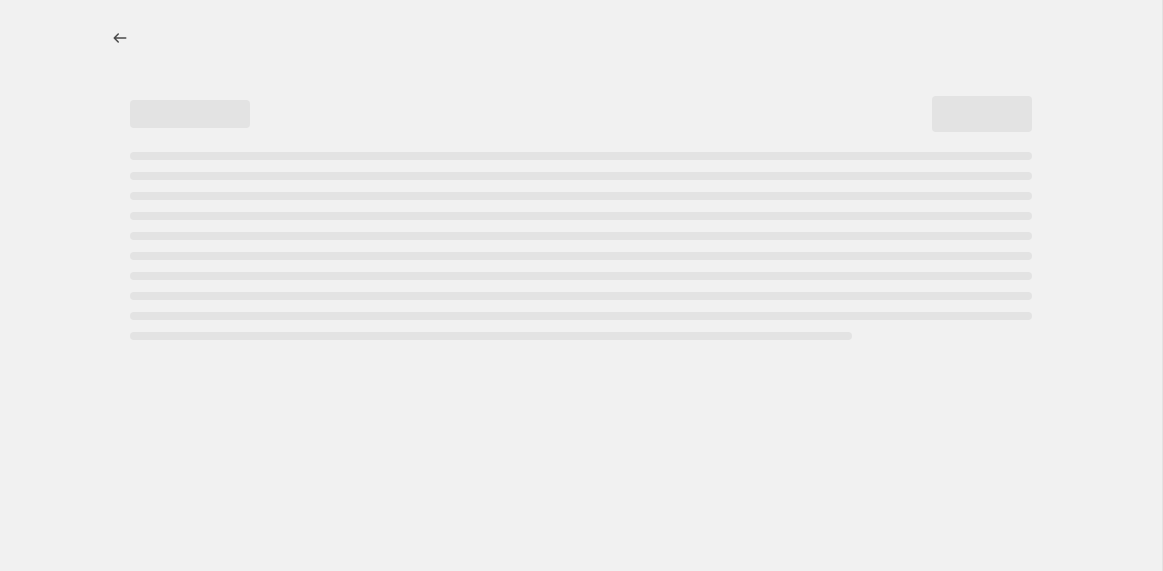 select on "percentage" 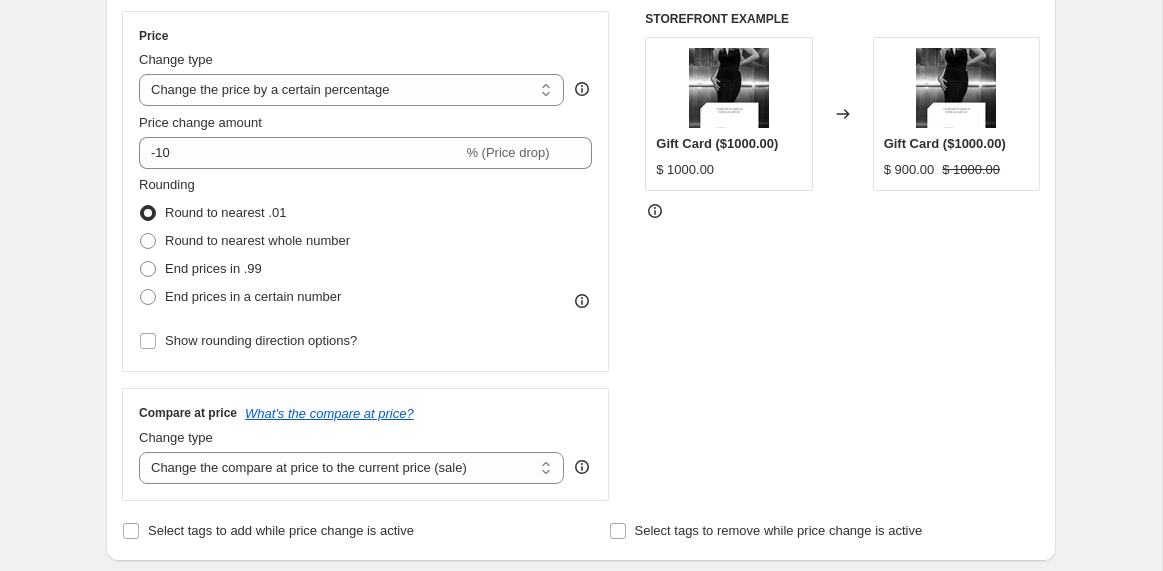 scroll, scrollTop: 363, scrollLeft: 0, axis: vertical 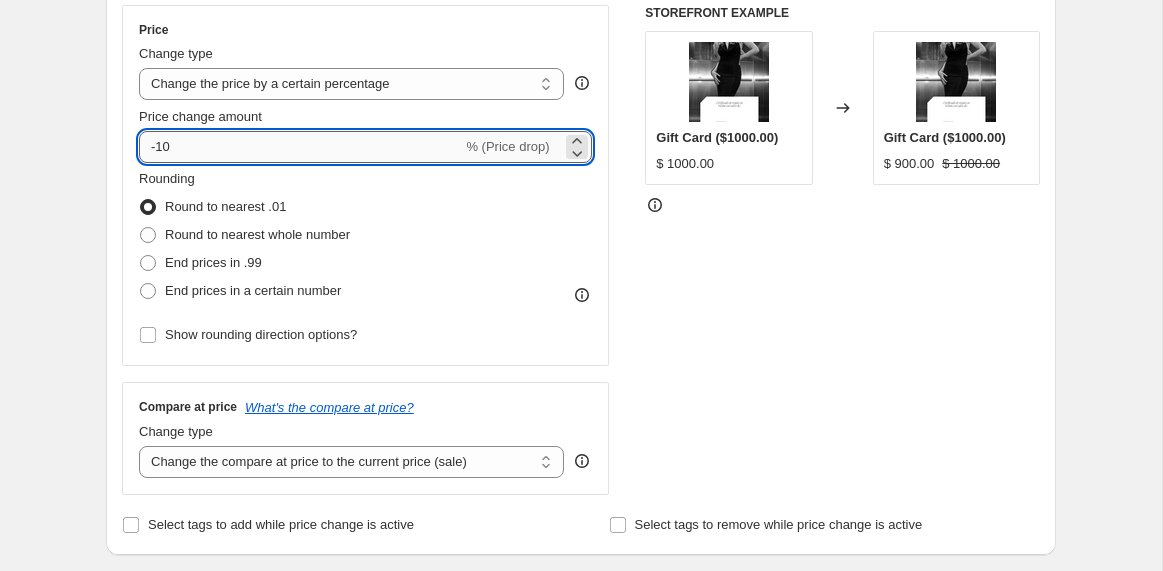 click on "-10" at bounding box center [300, 147] 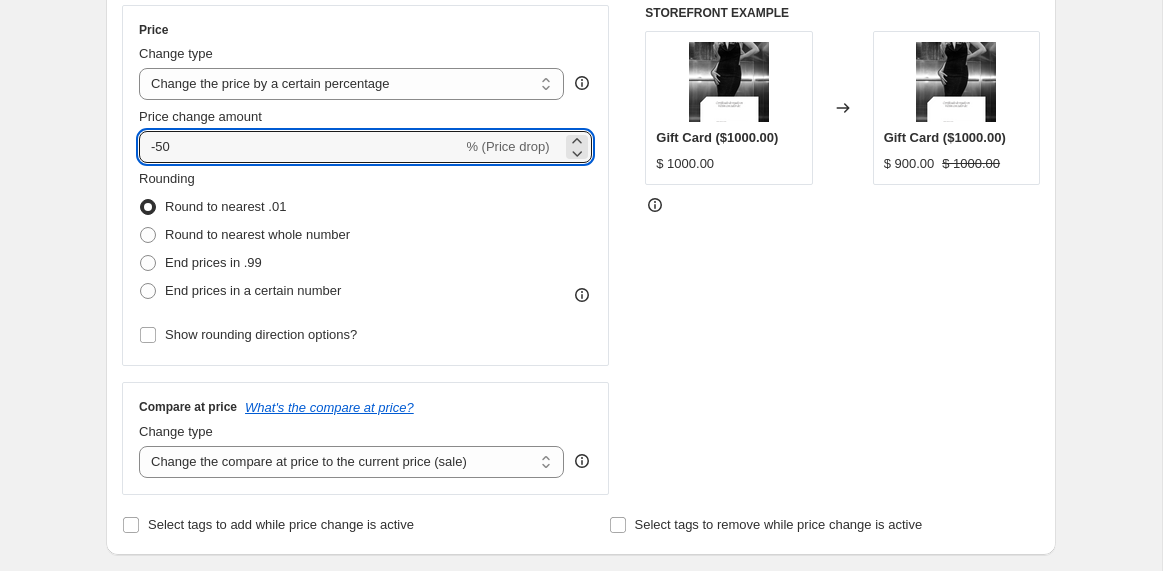 type on "-50" 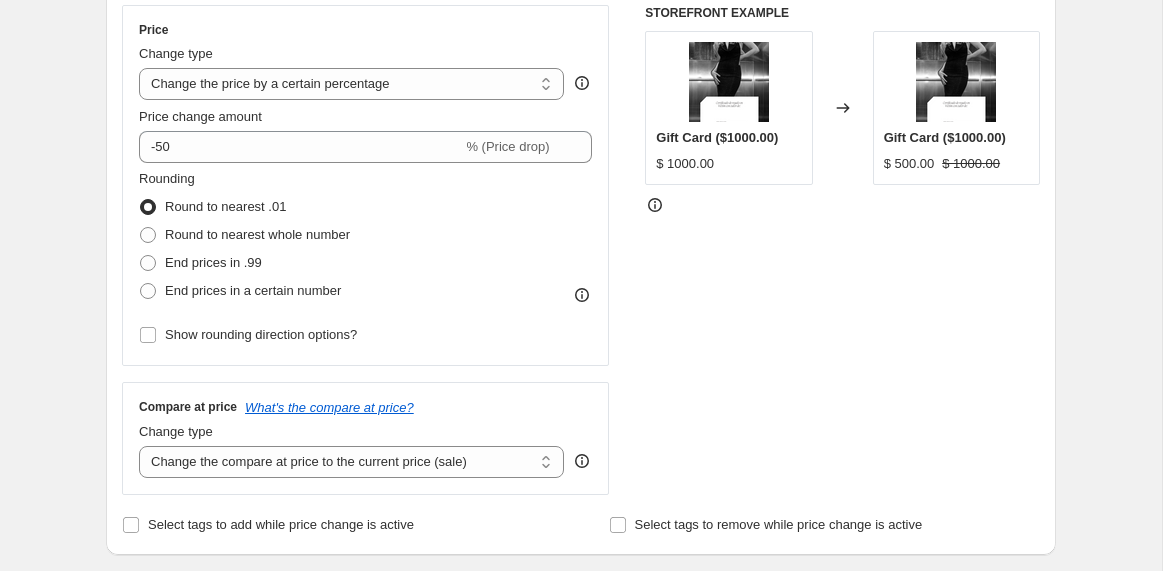 click on "Rounding Round to nearest .01 Round to nearest whole number End prices in .99 End prices in a certain number" at bounding box center [365, 237] 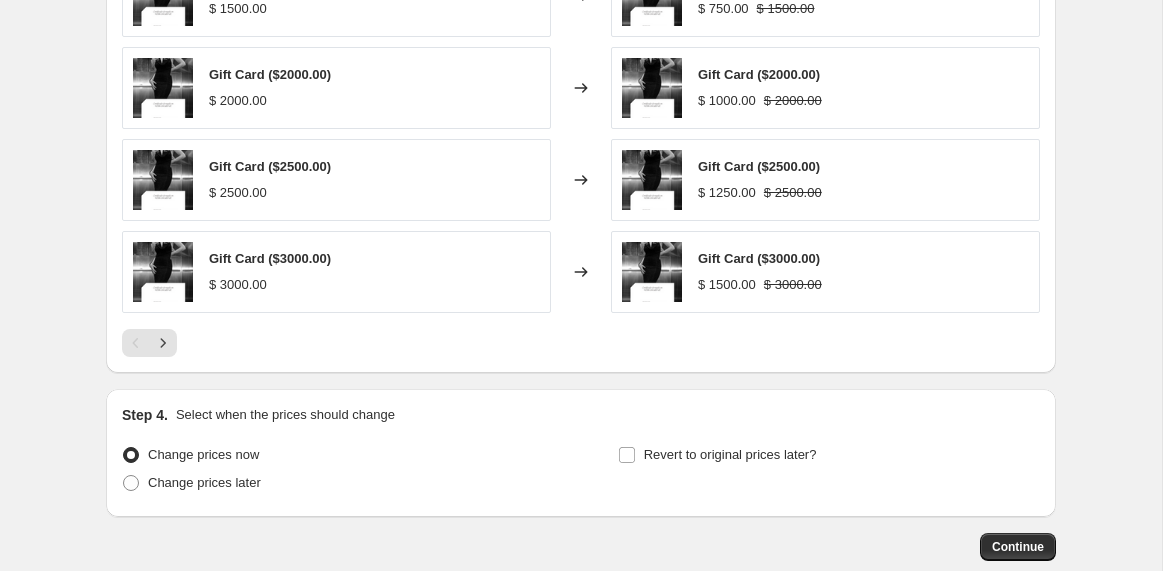 scroll, scrollTop: 1319, scrollLeft: 0, axis: vertical 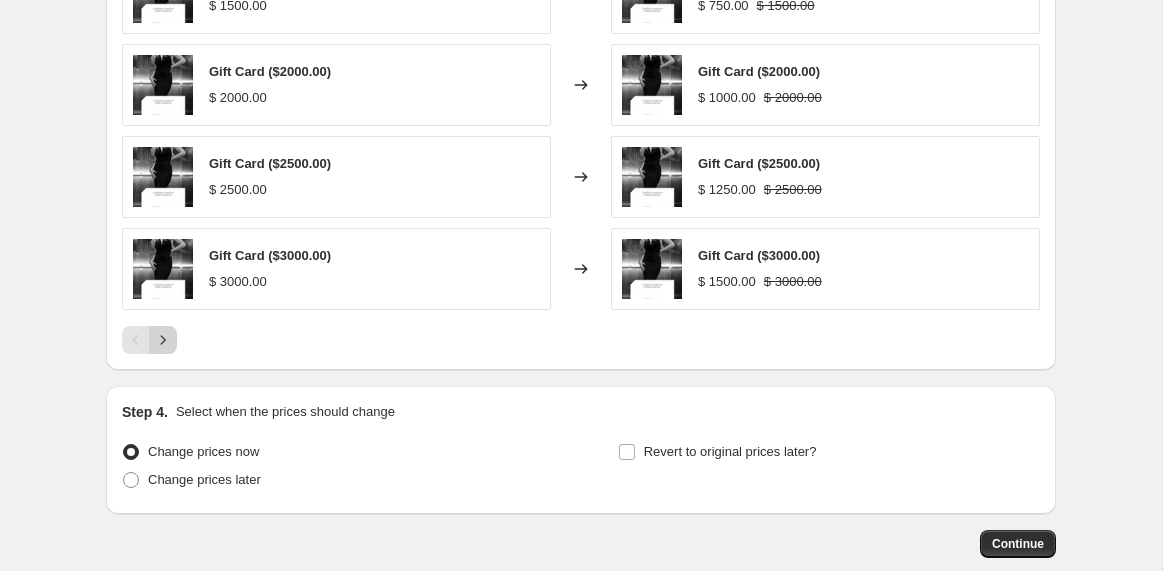 click 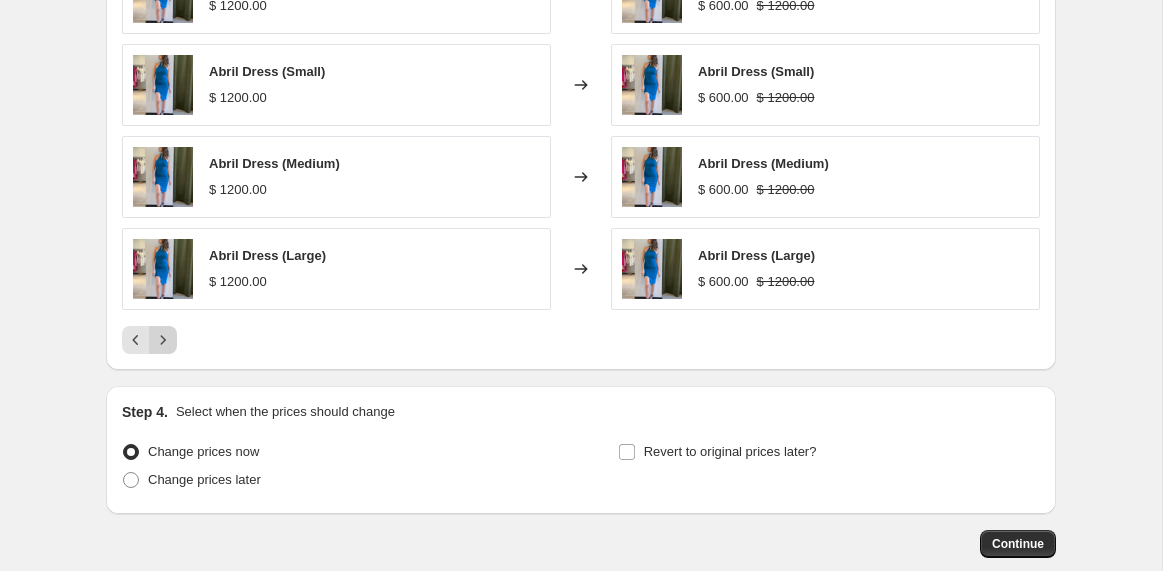 click 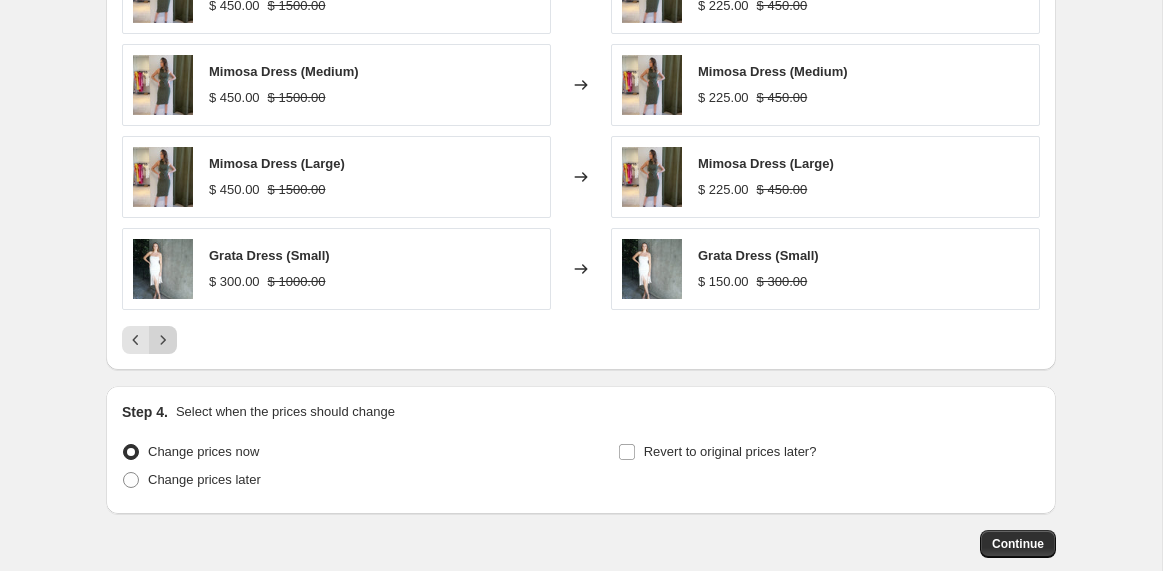 click 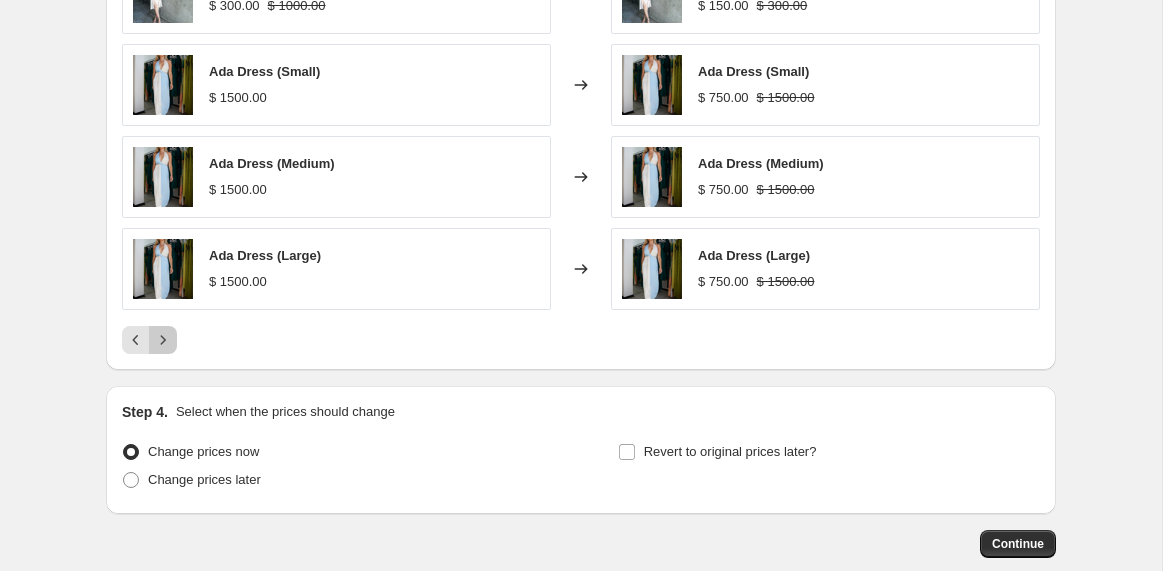 click 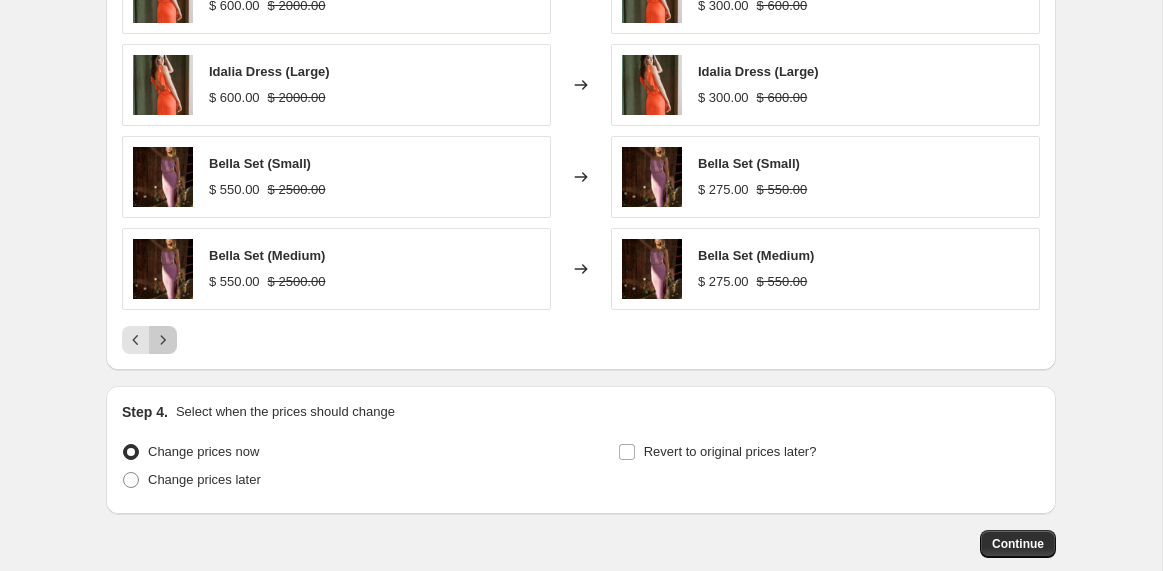 click 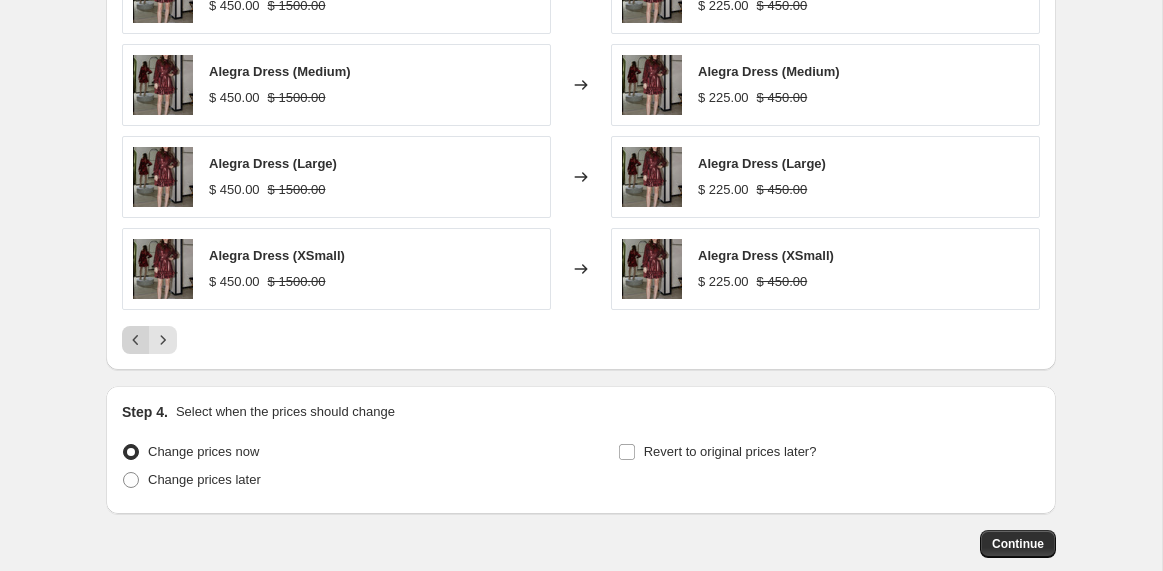 click 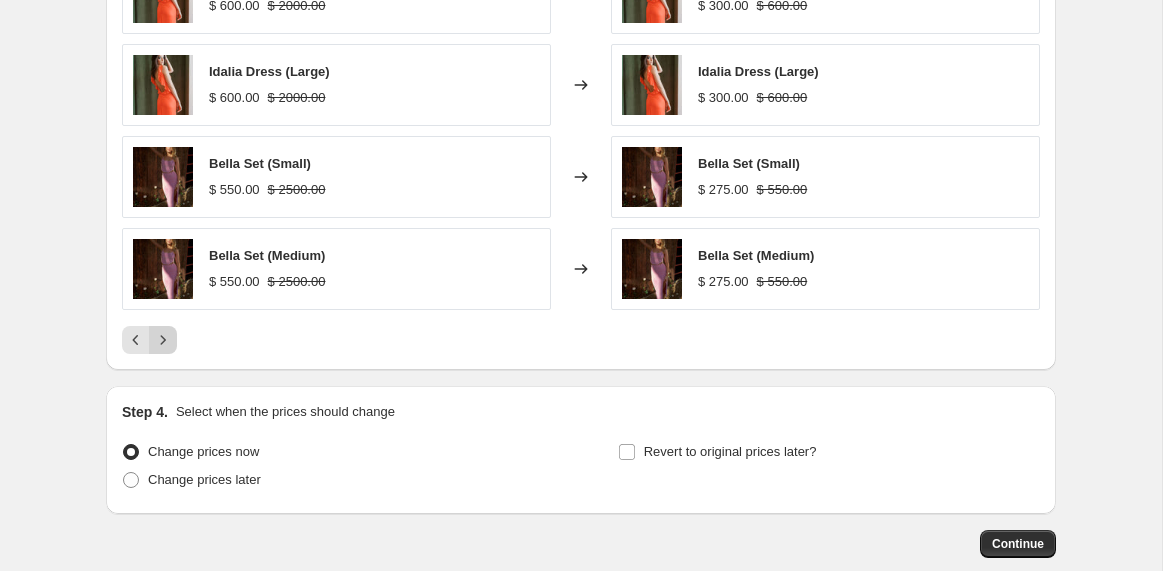 click 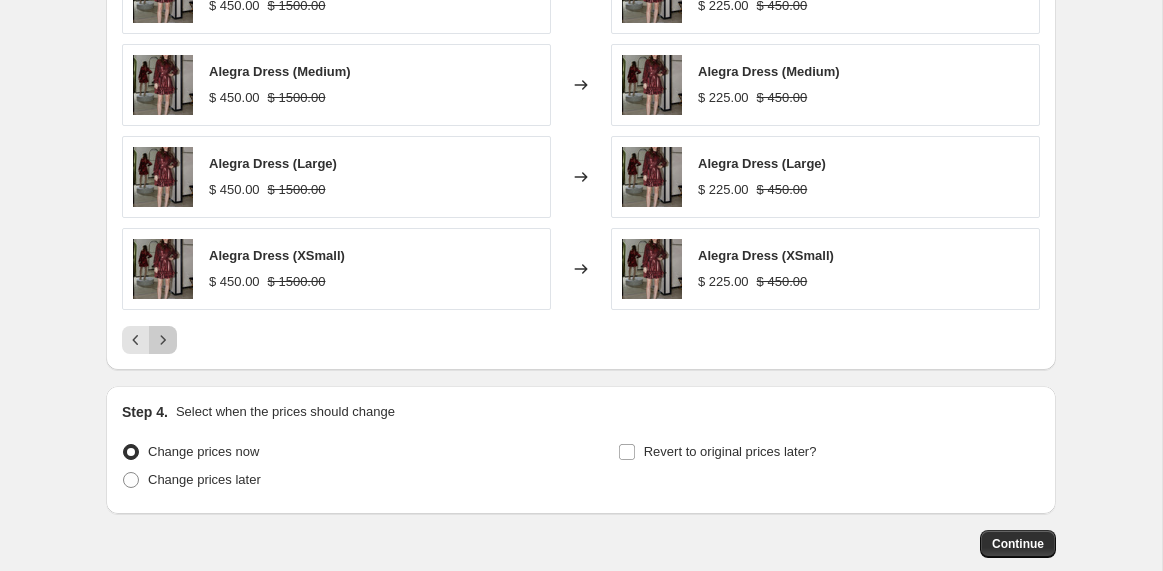 click 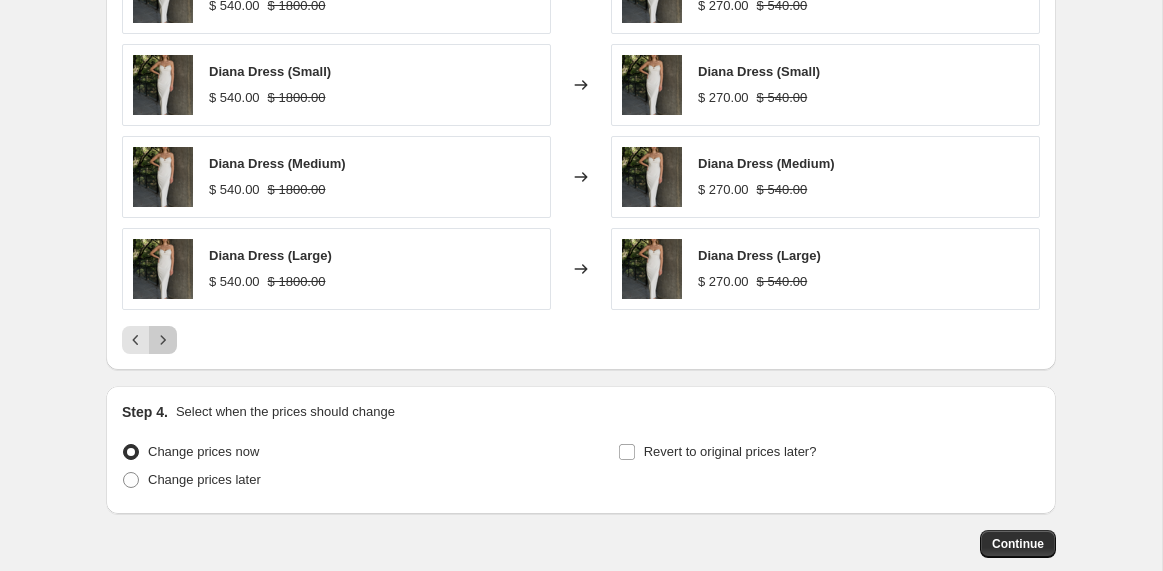 click 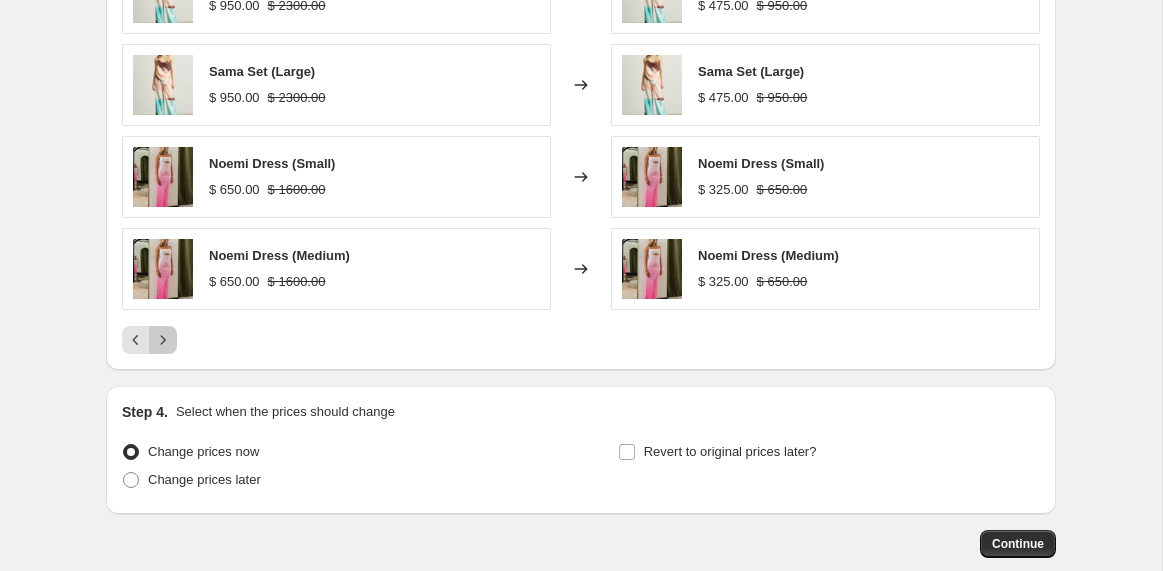 click 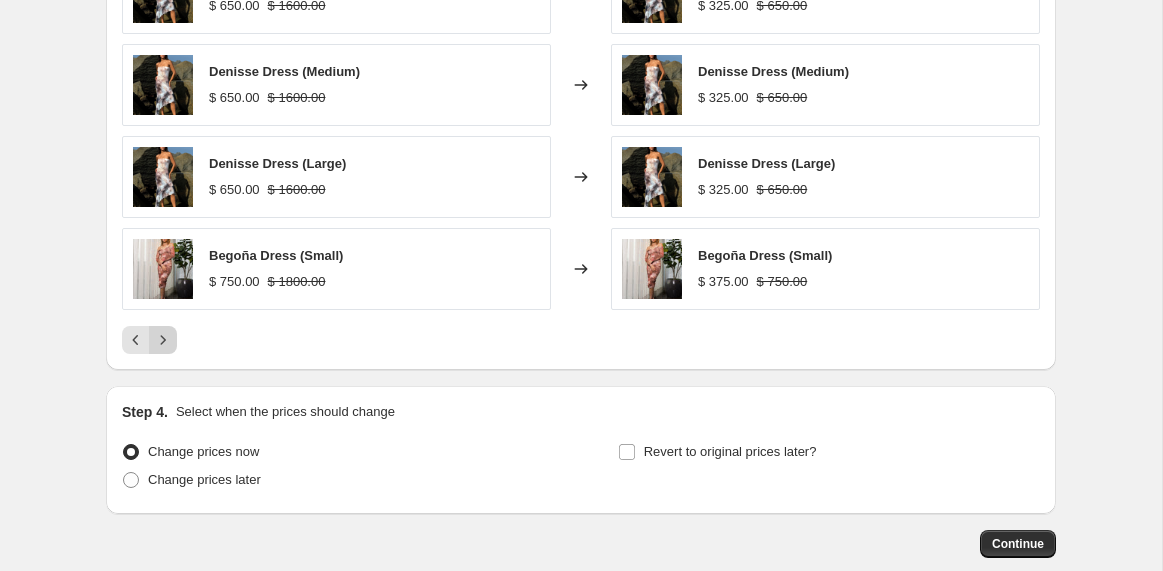 click 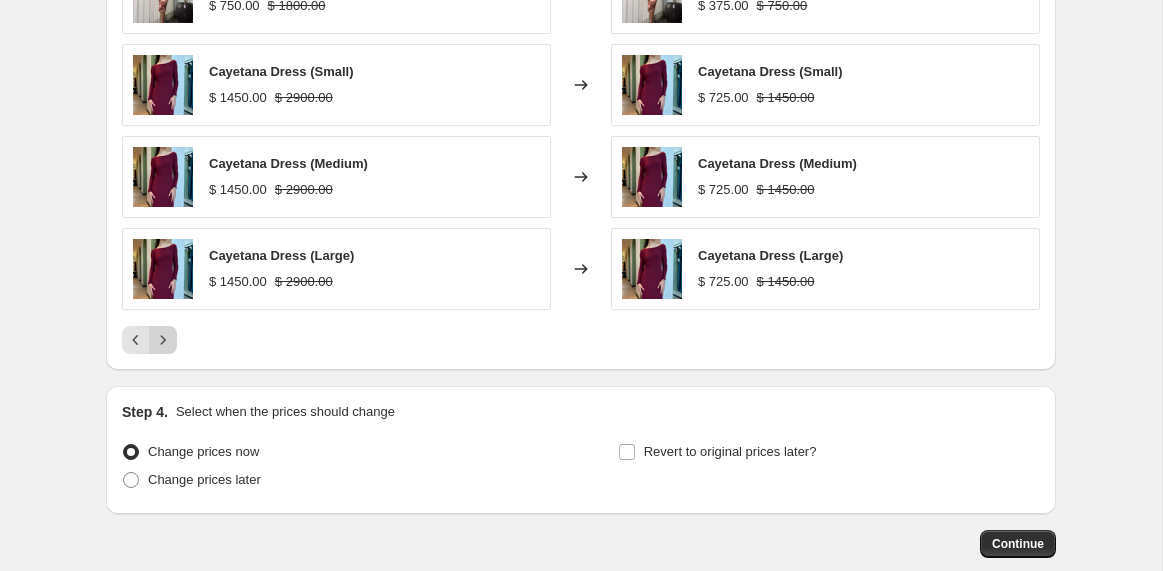 click 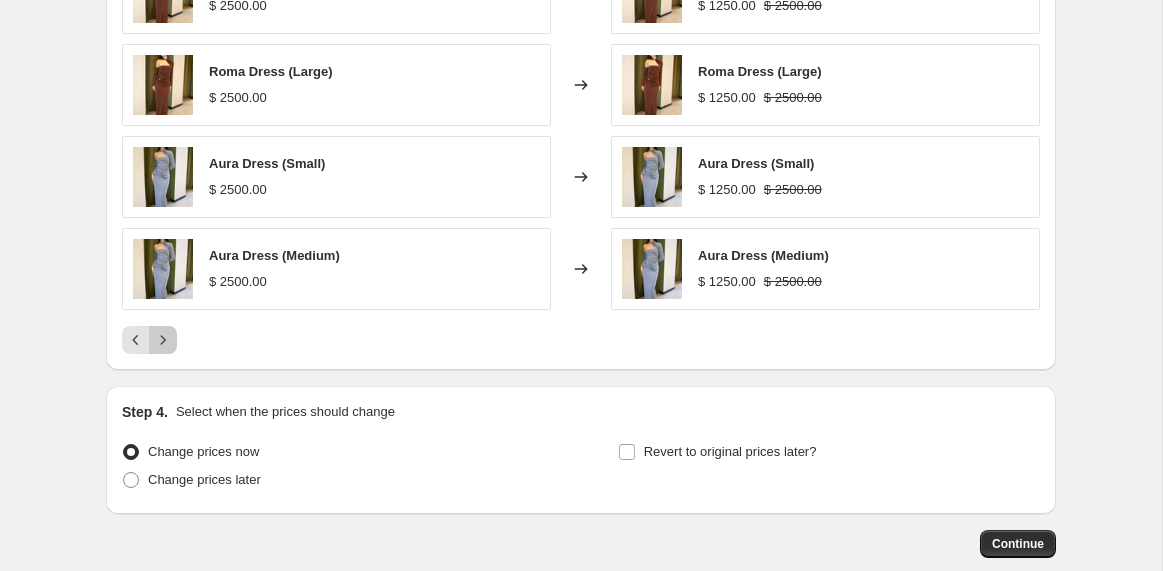 click 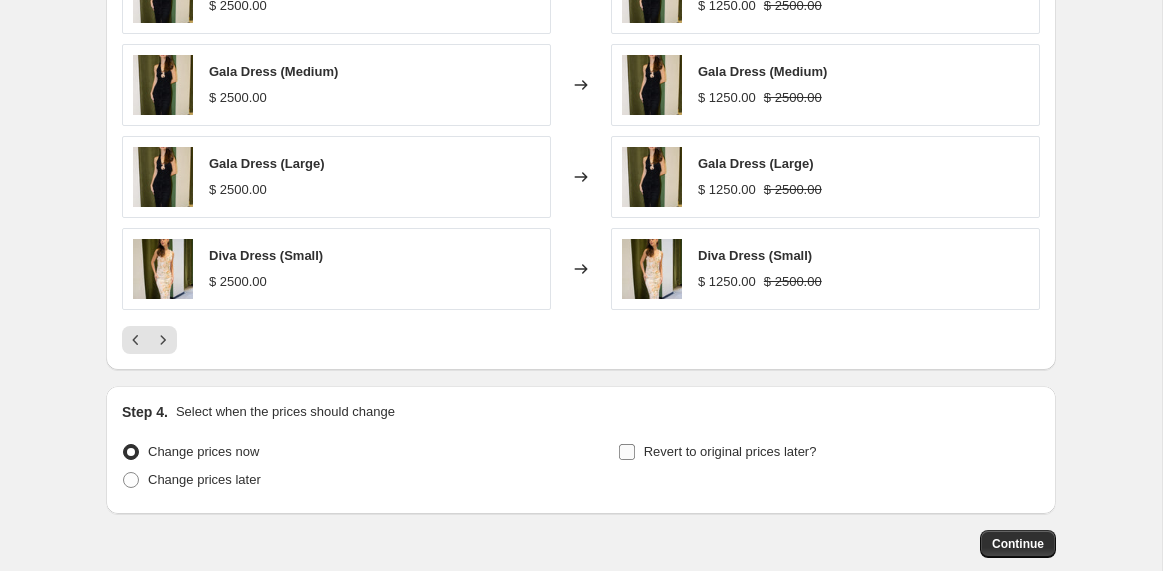 click on "Revert to original prices later?" at bounding box center (627, 452) 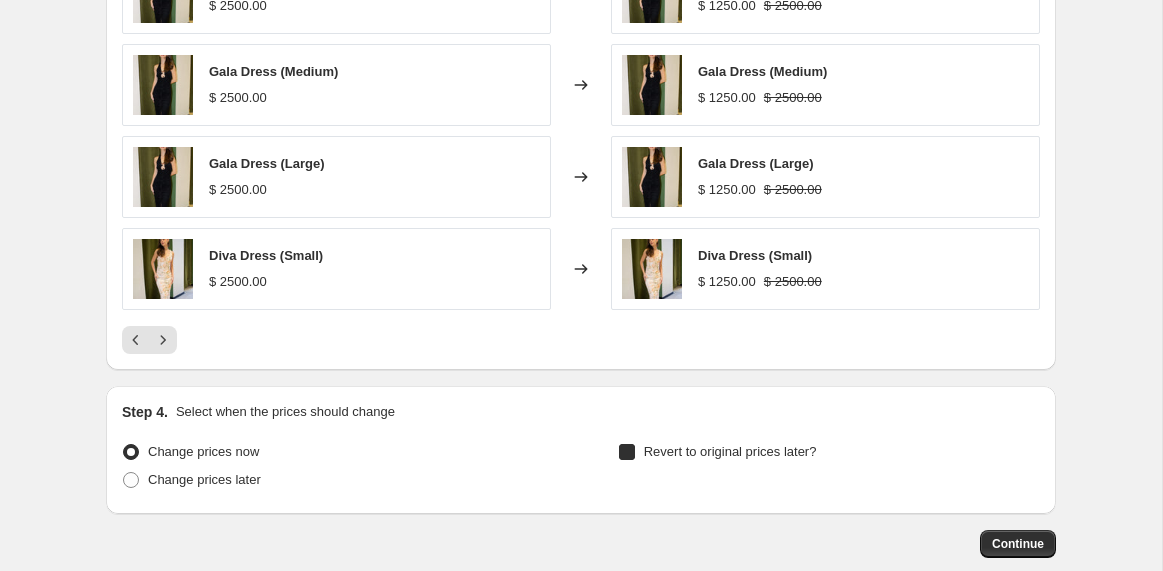 checkbox on "true" 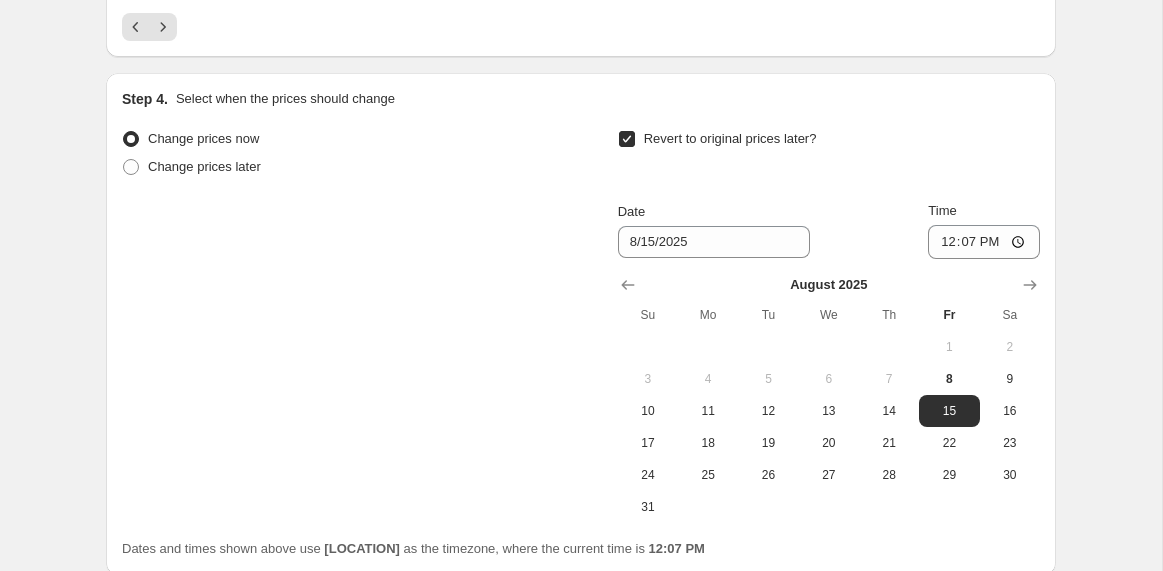 scroll, scrollTop: 1680, scrollLeft: 0, axis: vertical 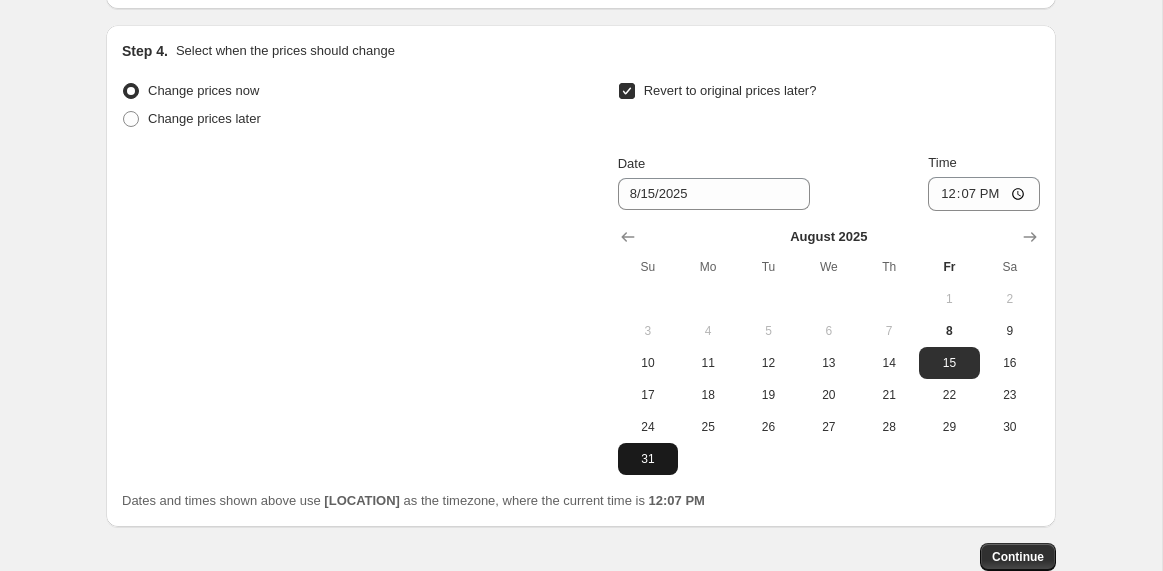 click on "31" at bounding box center [648, 459] 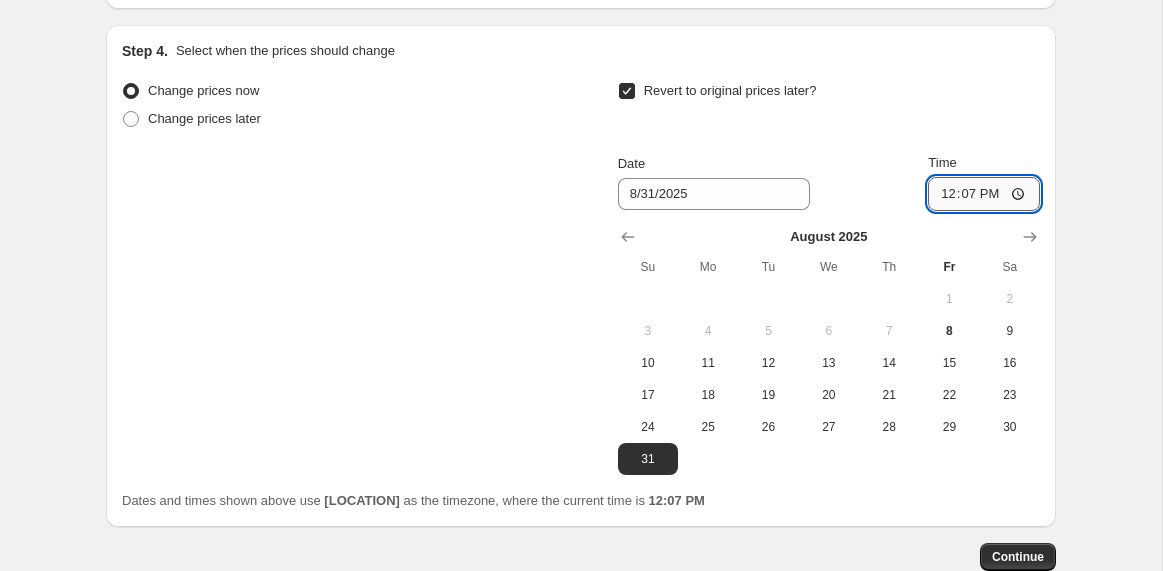 click on "12:07" at bounding box center (984, 194) 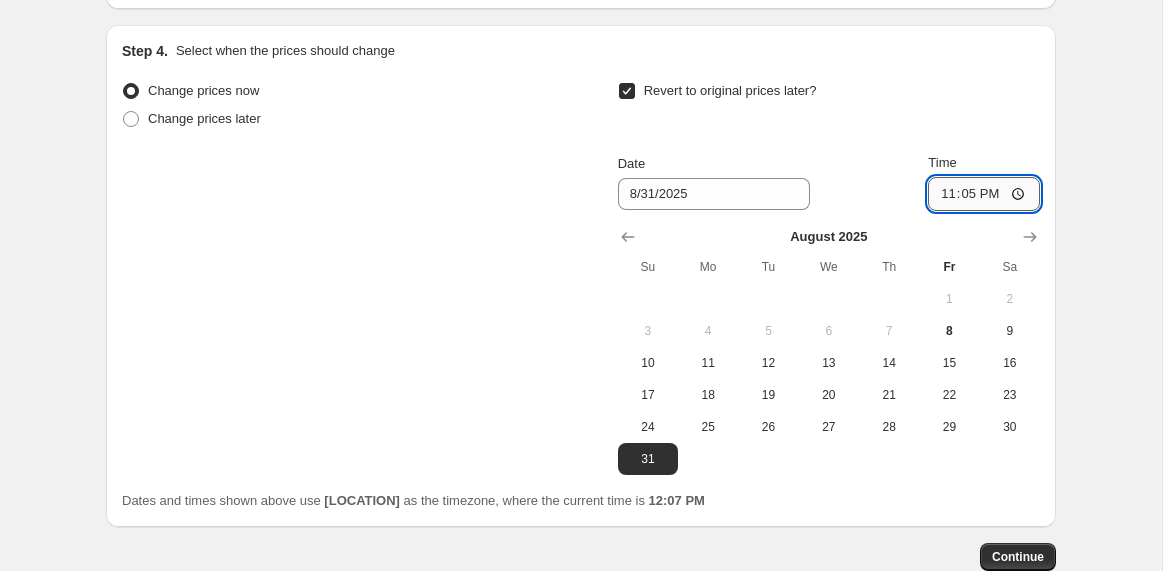 type on "23:59" 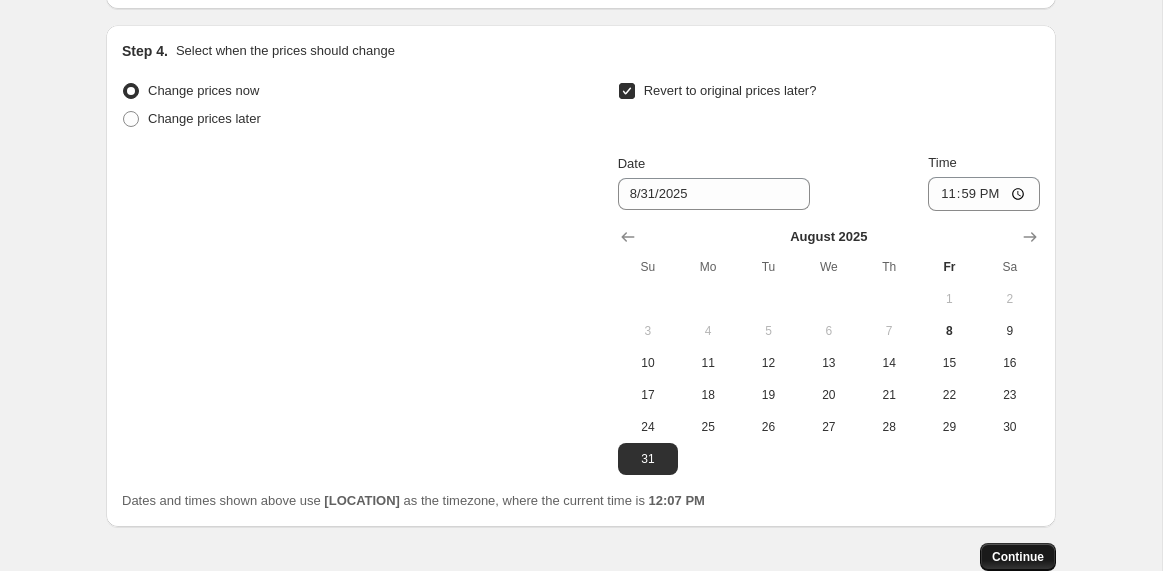 click on "Continue" at bounding box center (1018, 557) 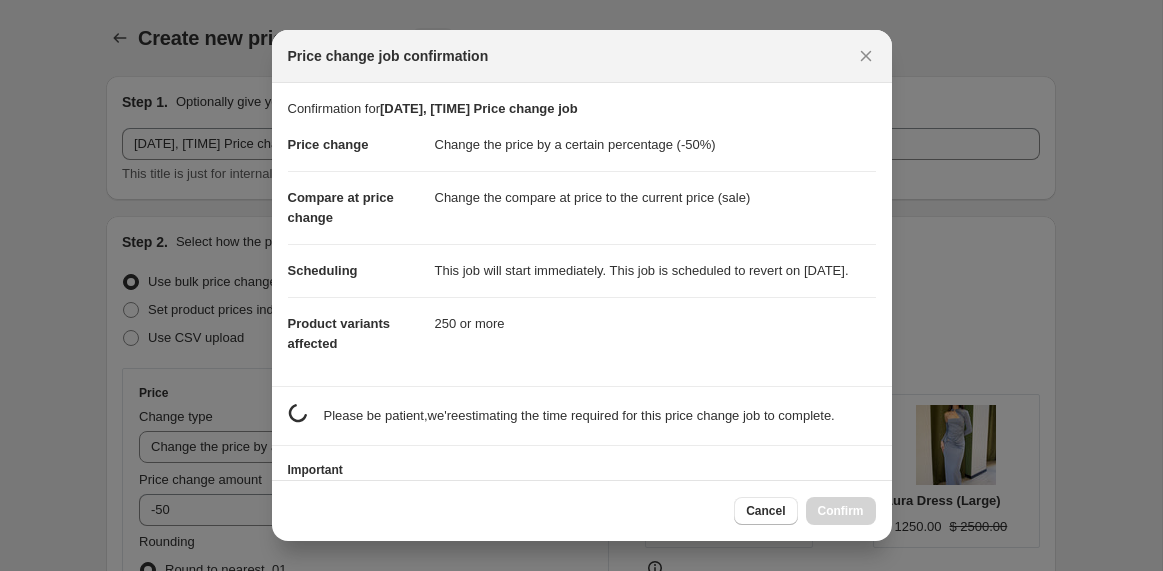 scroll, scrollTop: 0, scrollLeft: 0, axis: both 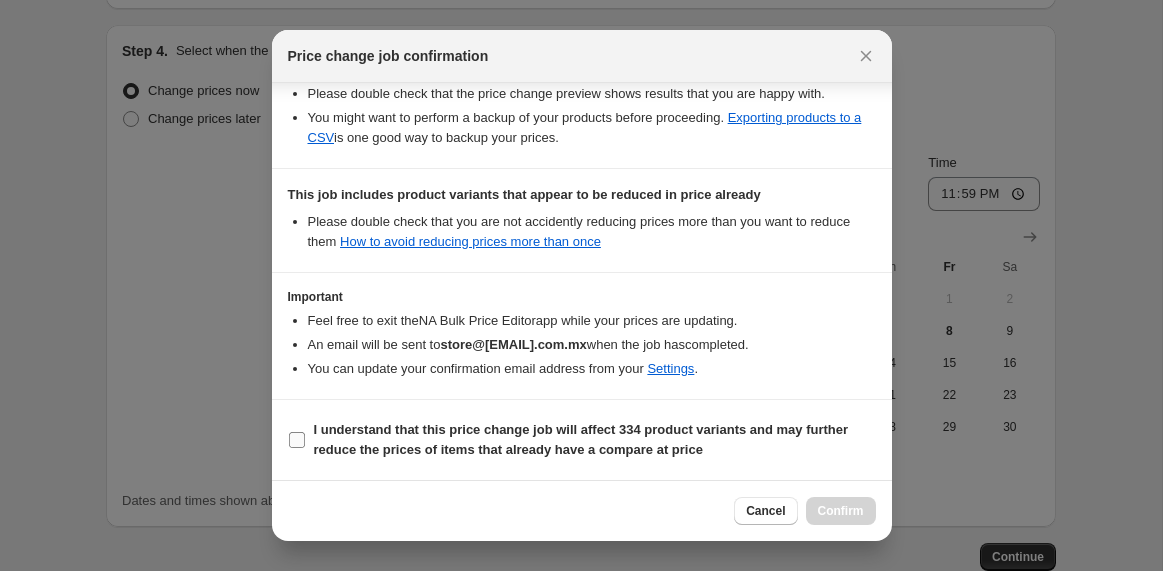 click on "I understand that this price change job will affect 334 product variants and may further reduce the prices of items that already have a compare at price" at bounding box center [581, 439] 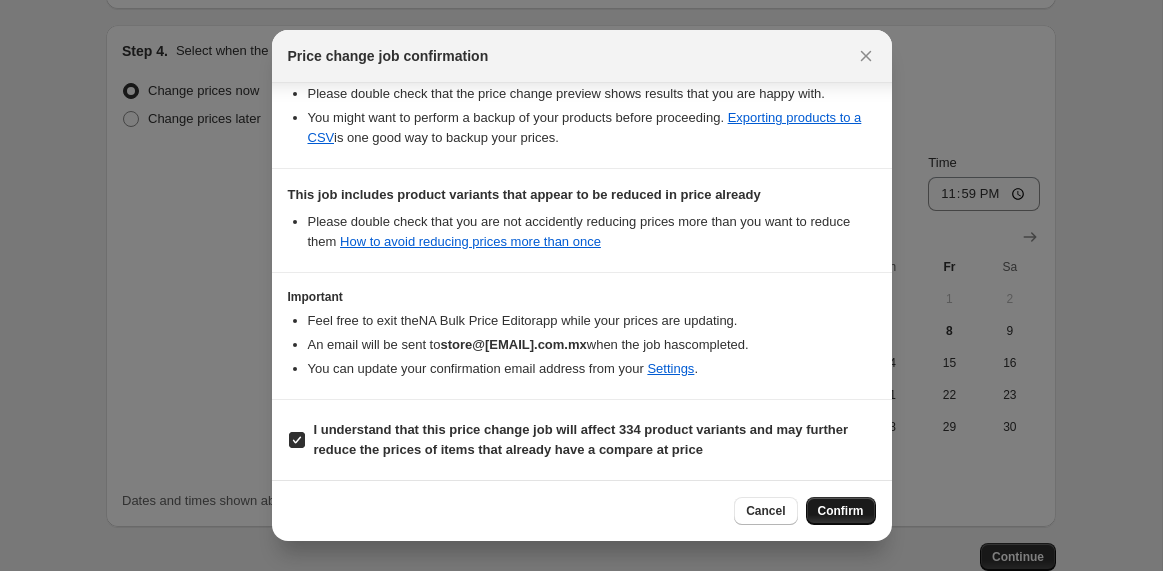click on "Confirm" at bounding box center (841, 511) 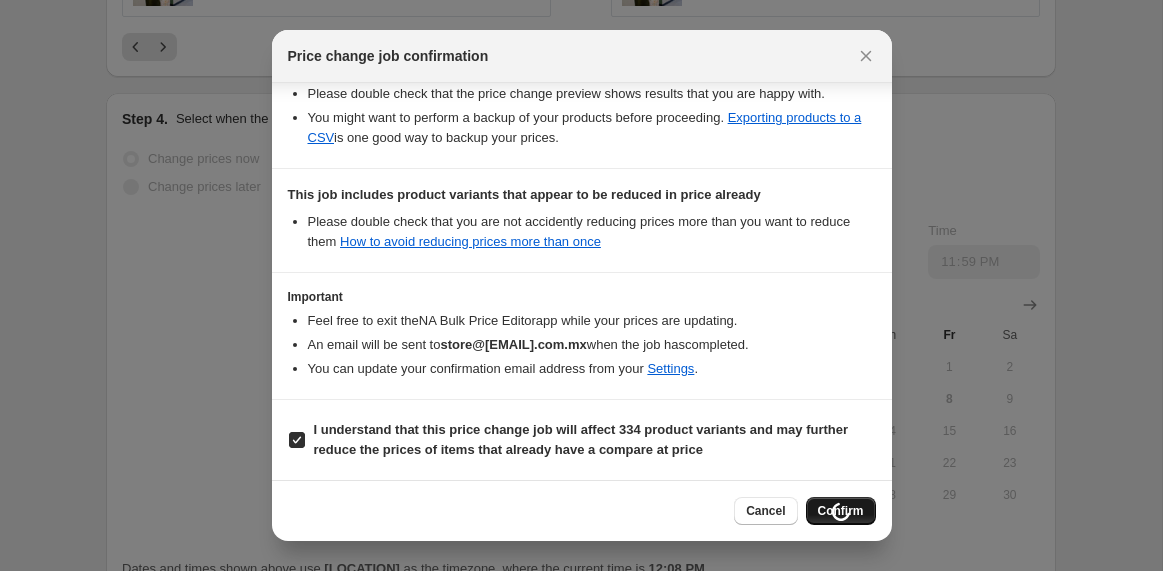 scroll, scrollTop: 1748, scrollLeft: 0, axis: vertical 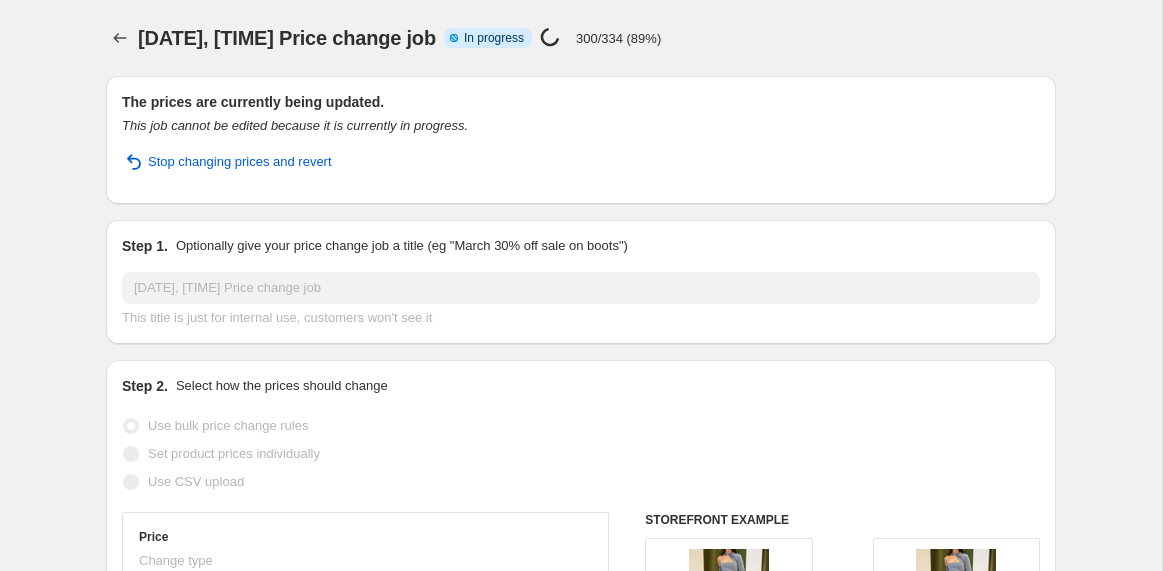 select on "percentage" 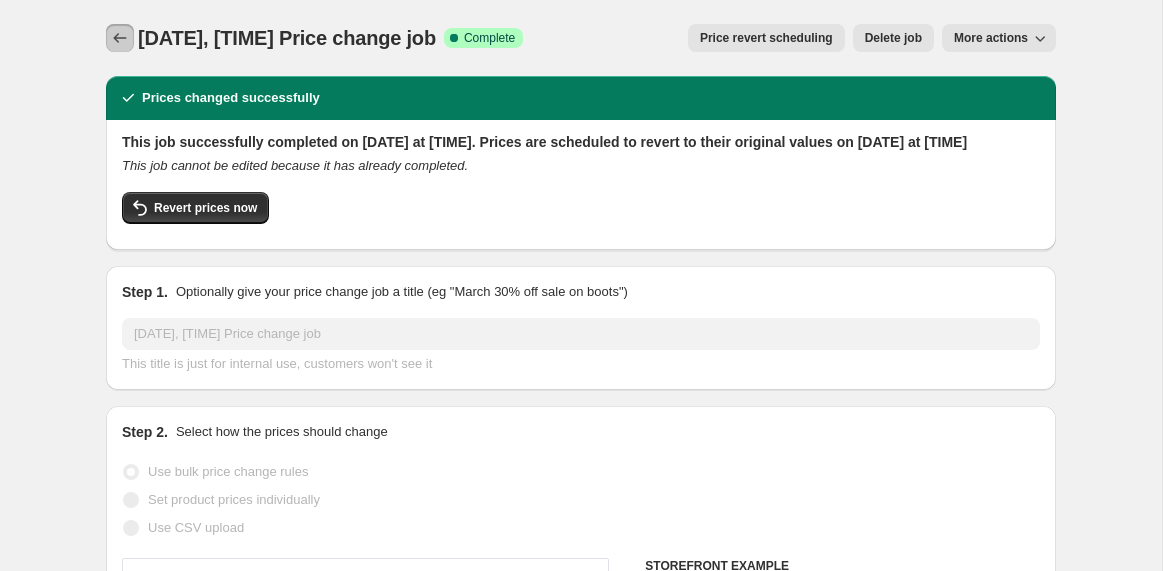 click 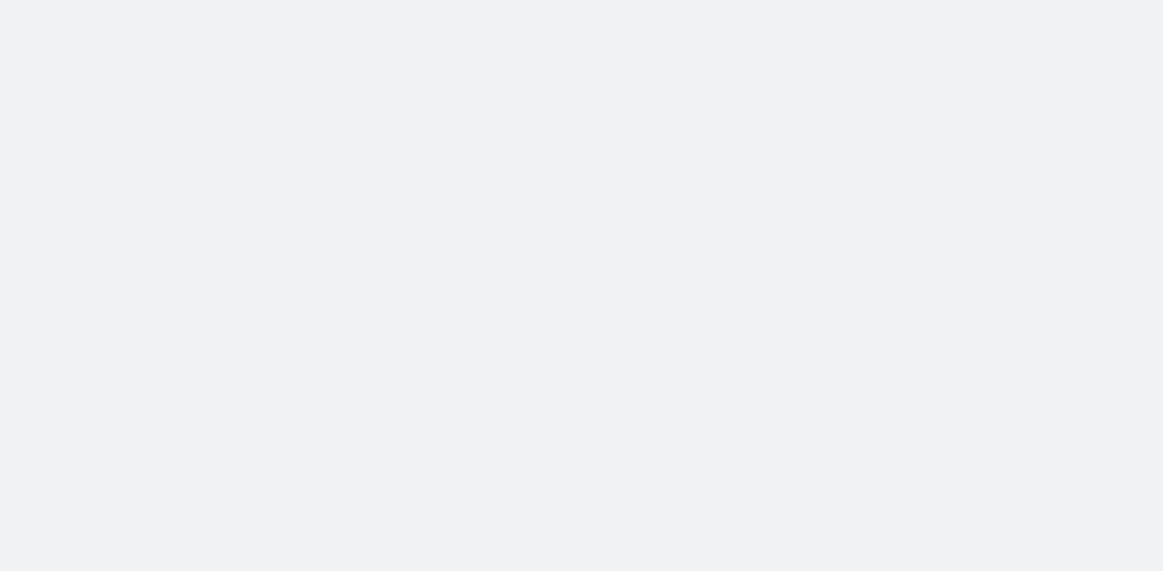 scroll, scrollTop: 0, scrollLeft: 0, axis: both 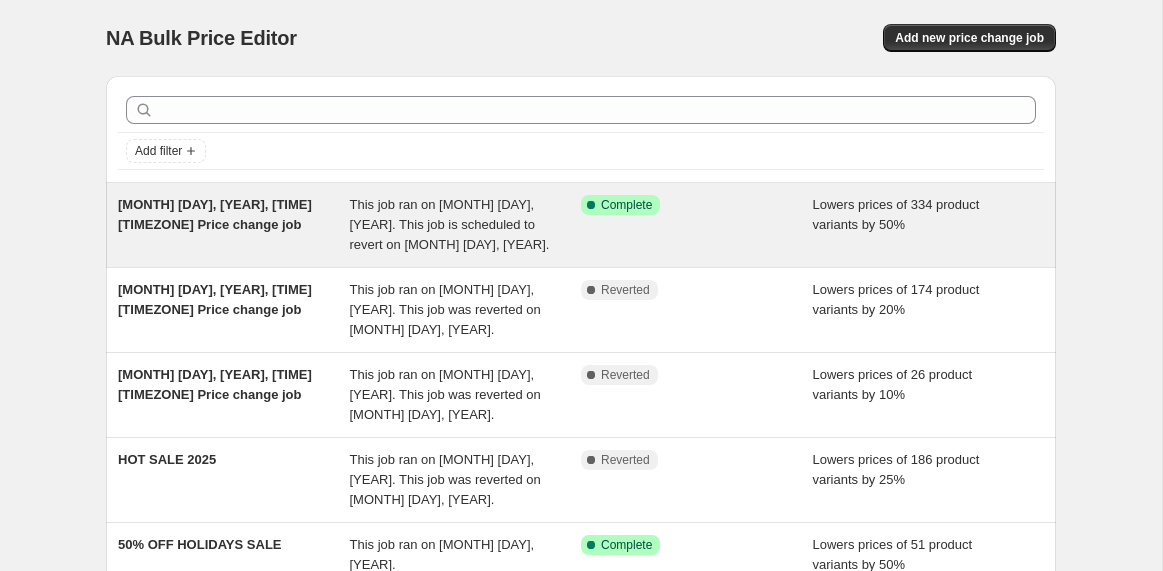 click on "[DATE], [TIME] Price change job" at bounding box center [215, 214] 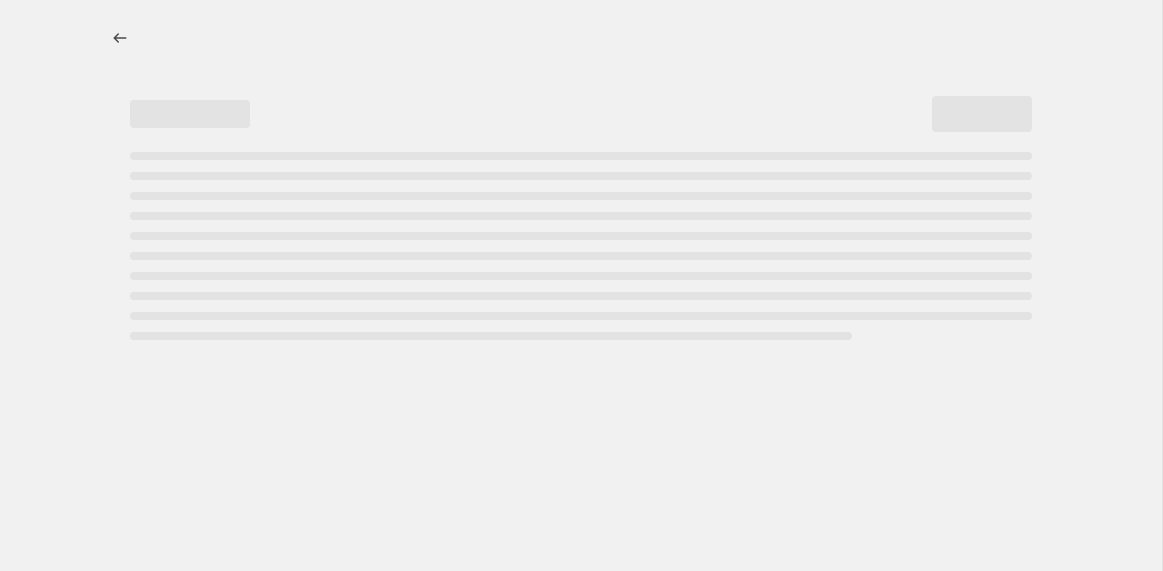 select on "percentage" 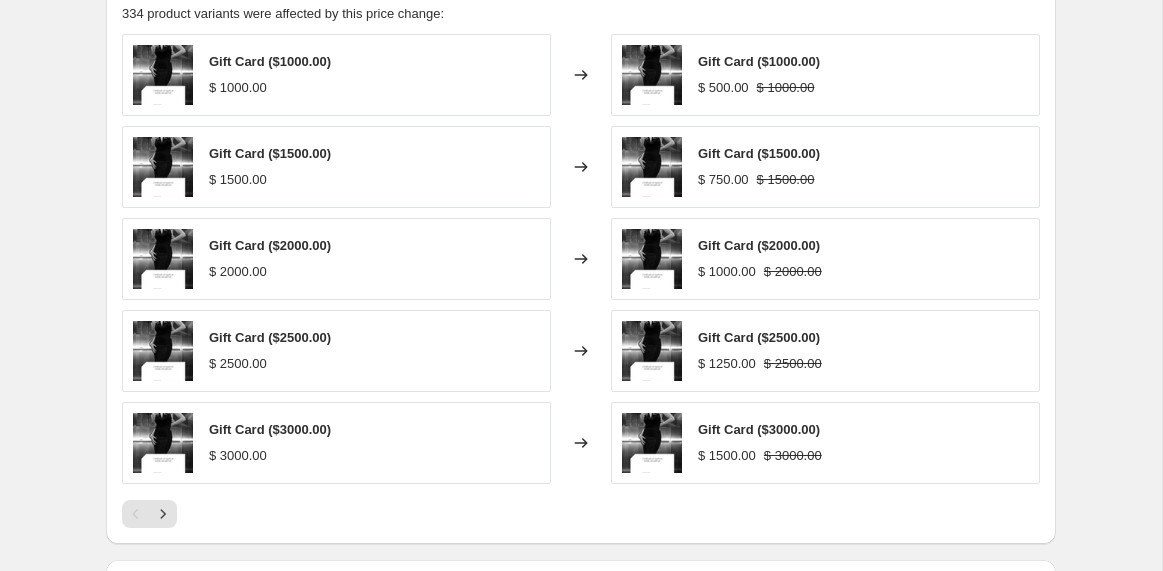 scroll, scrollTop: 1404, scrollLeft: 0, axis: vertical 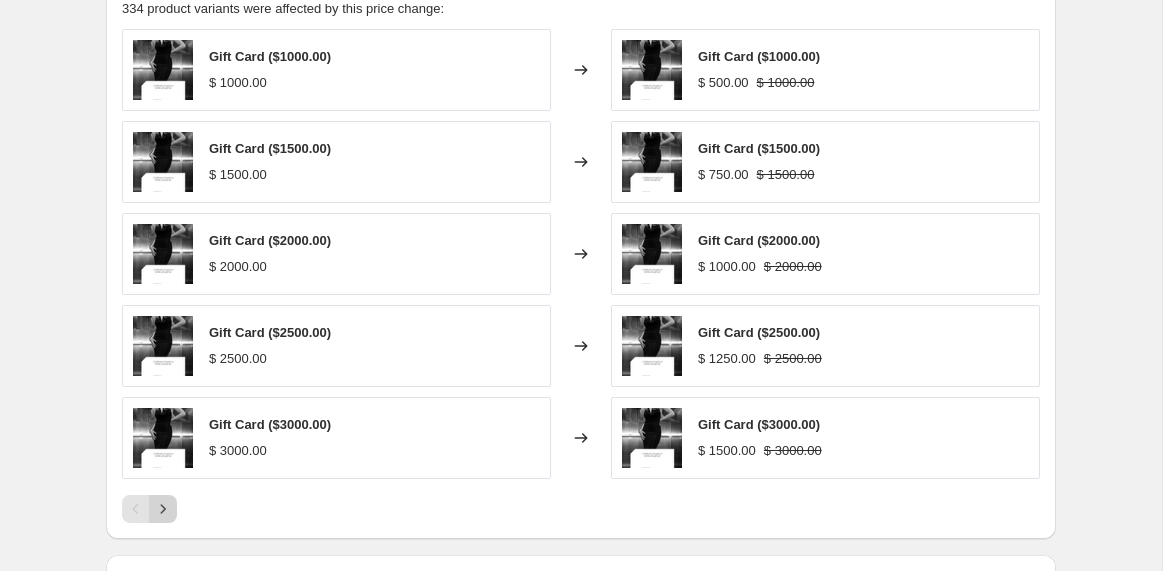 click 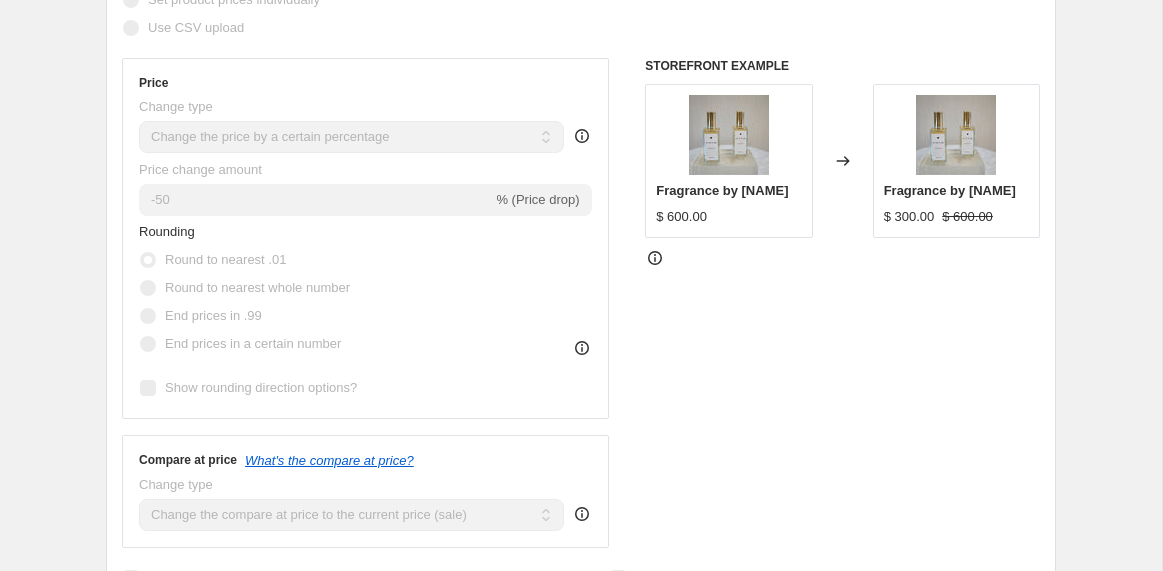 scroll, scrollTop: 0, scrollLeft: 0, axis: both 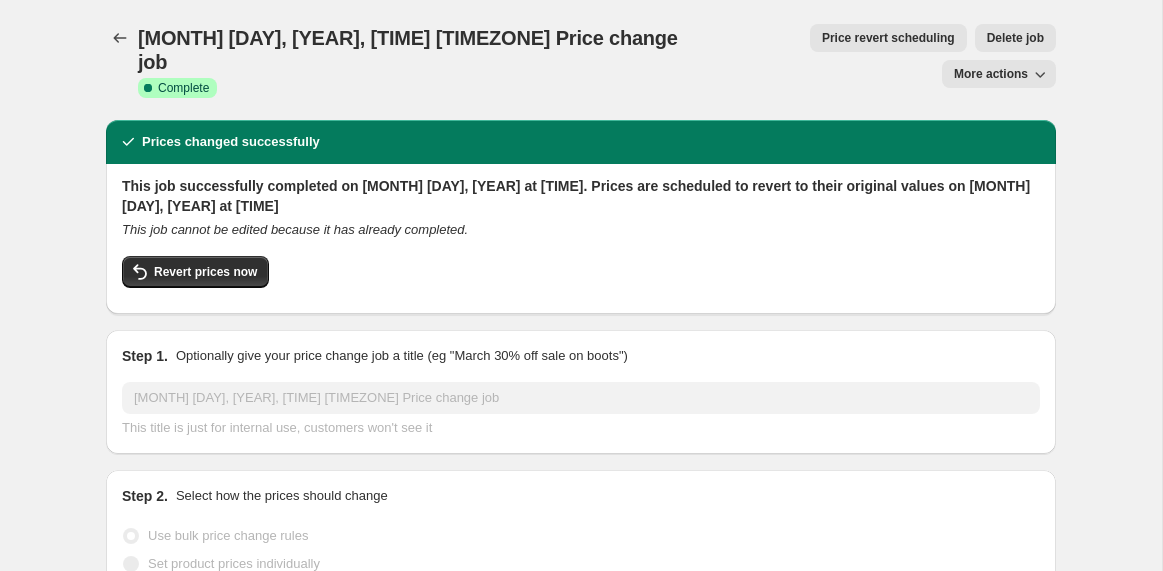 click on "More actions" at bounding box center (991, 74) 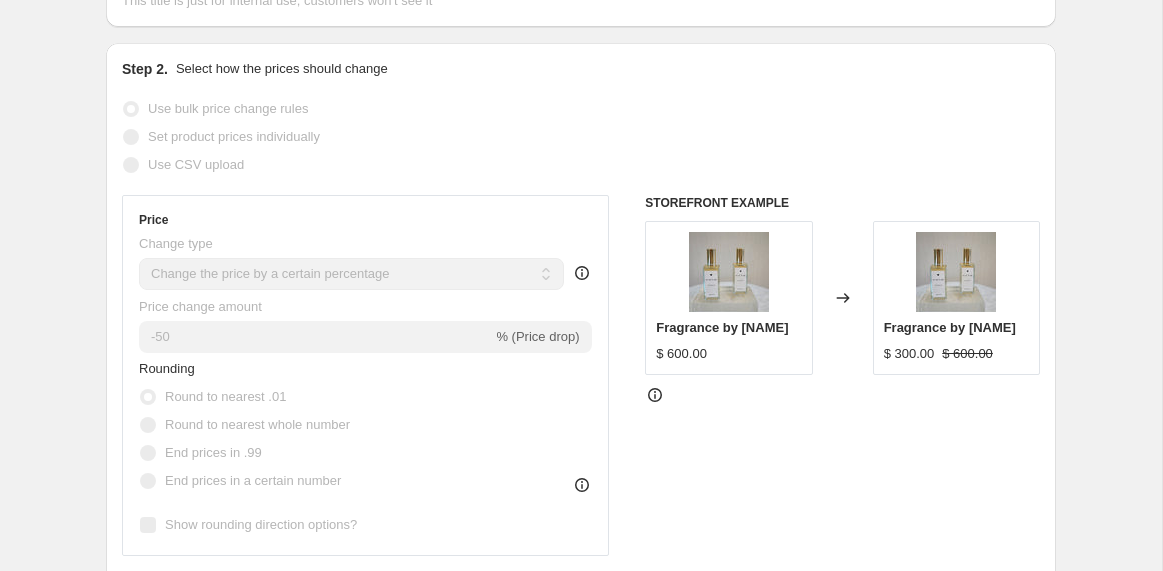scroll, scrollTop: 429, scrollLeft: 0, axis: vertical 